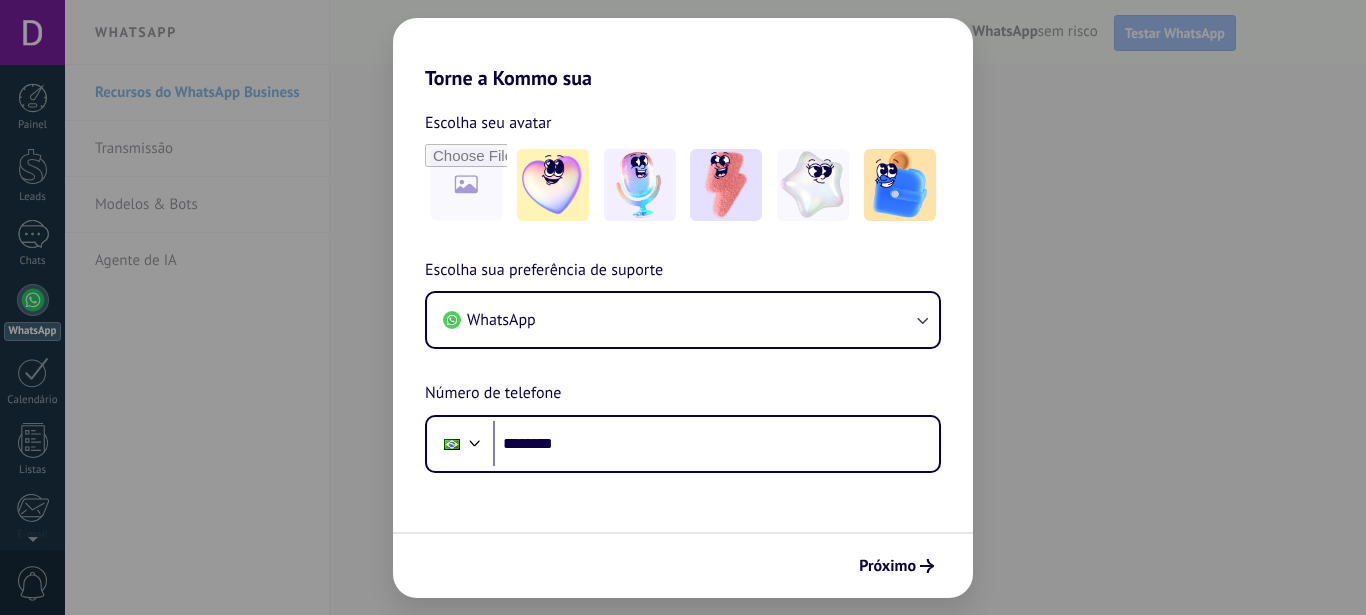 scroll, scrollTop: 0, scrollLeft: 0, axis: both 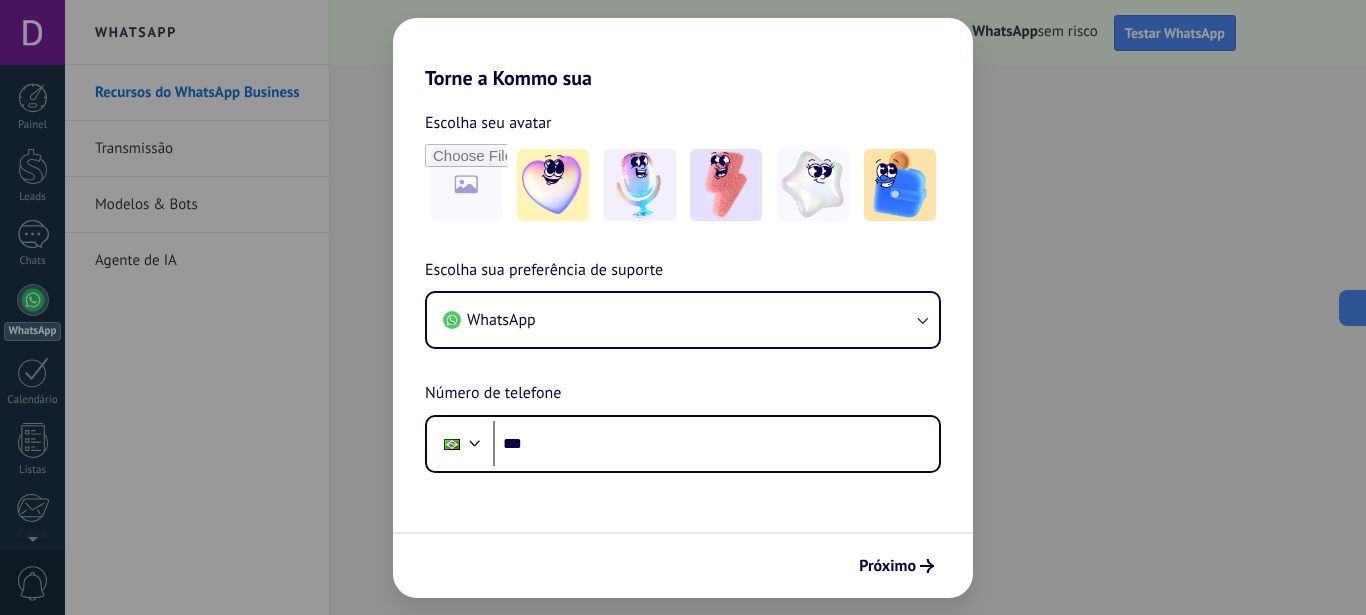 type on "**" 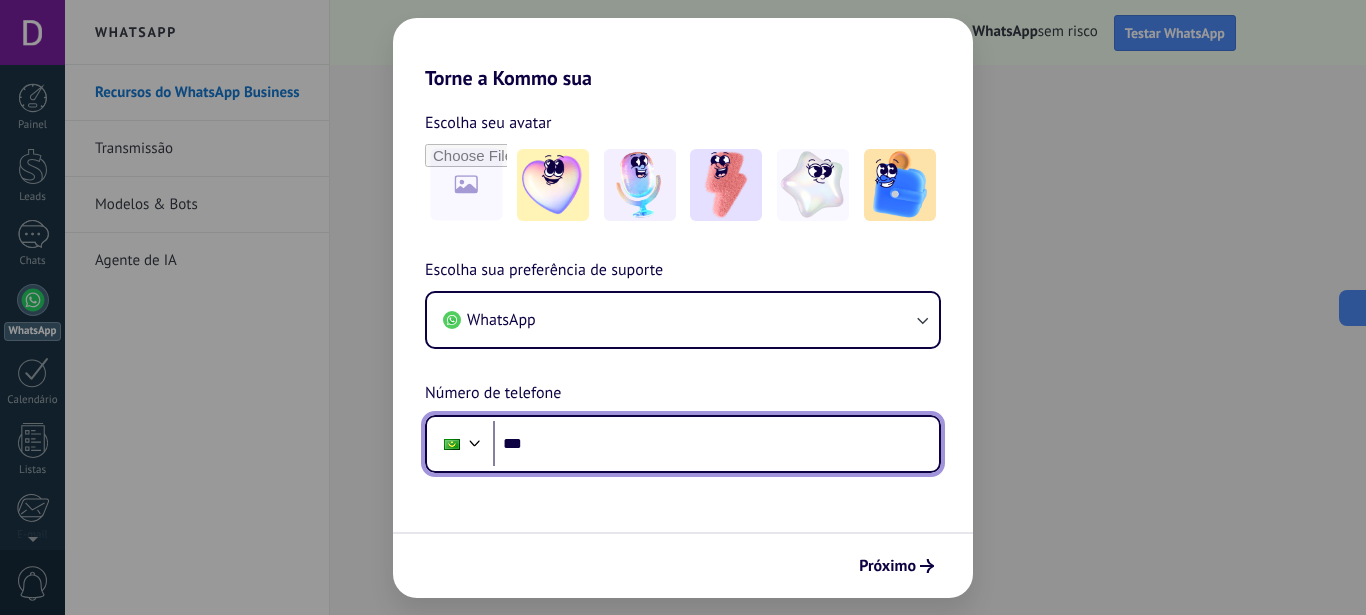 type on "**" 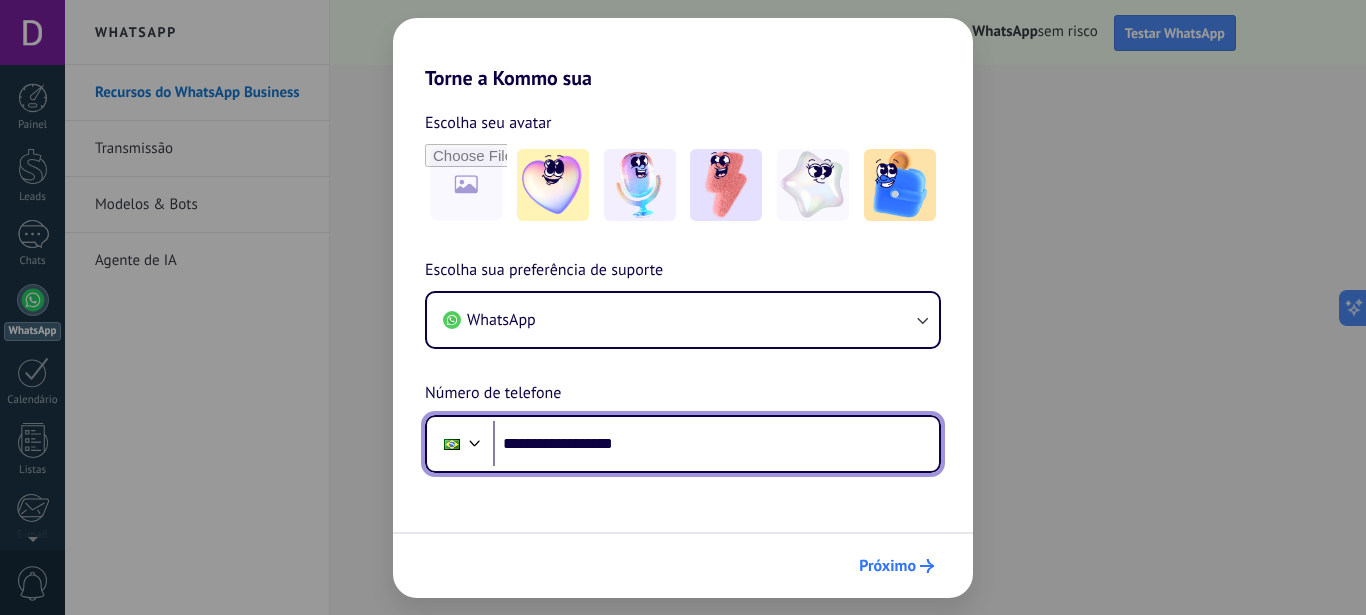 type on "**********" 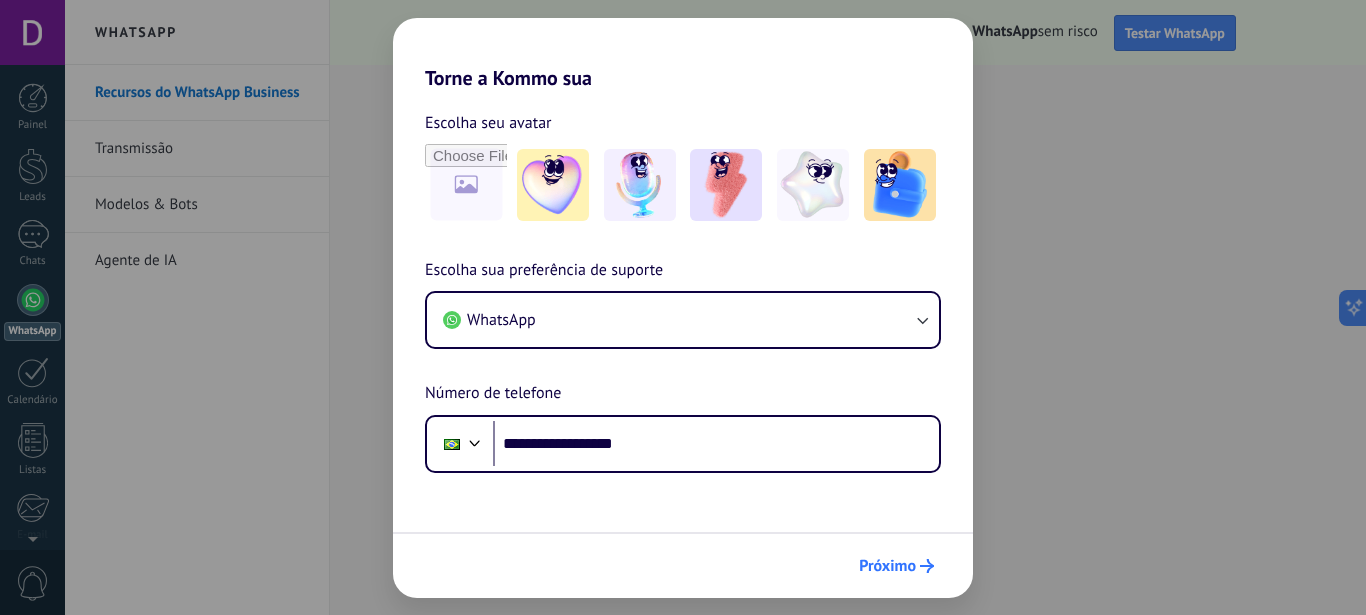 click on "Próximo" at bounding box center [887, 566] 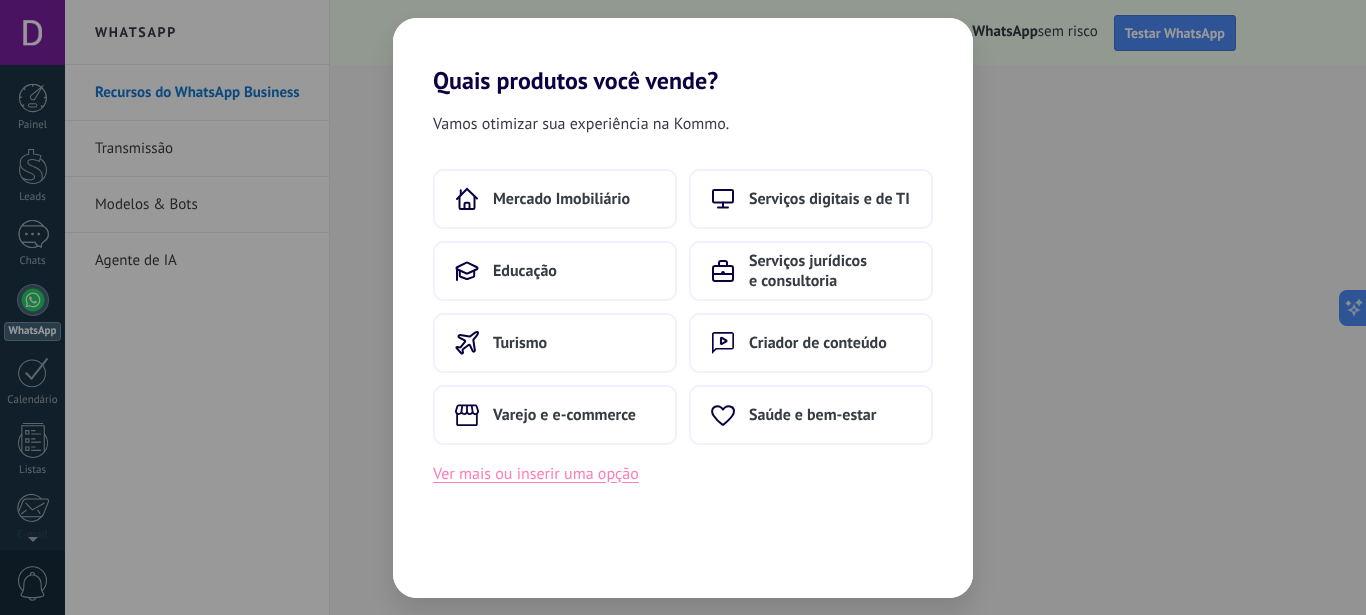 click on "Ver mais ou inserir uma opção" at bounding box center [536, 474] 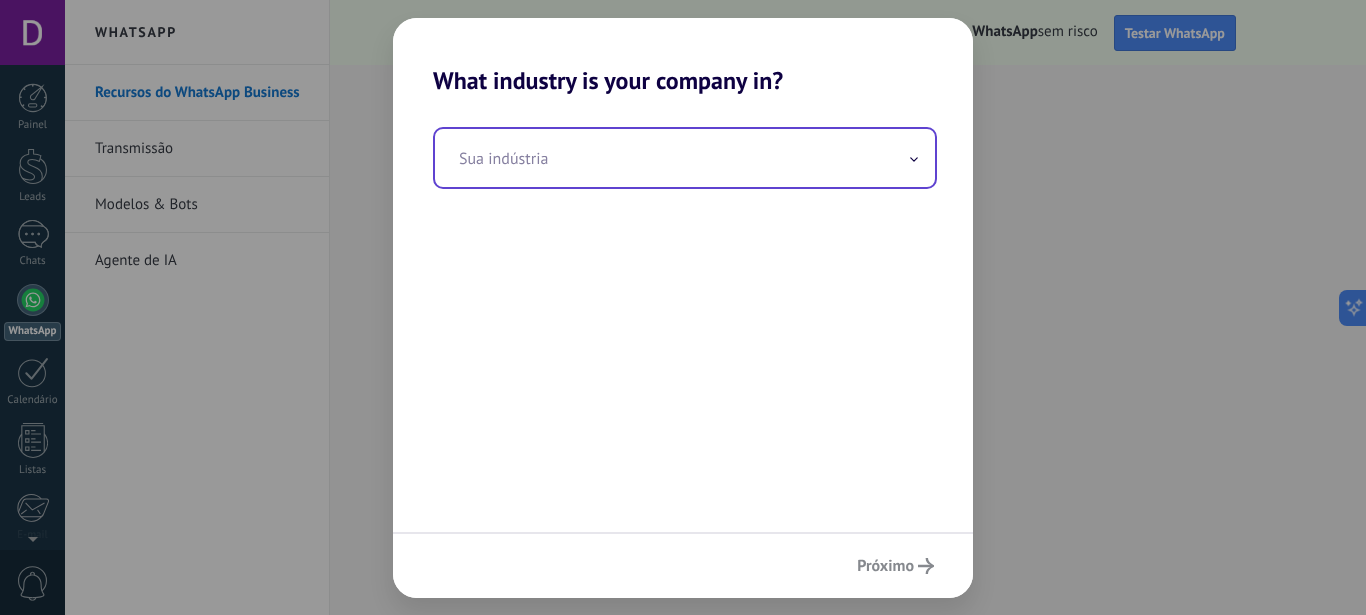 click at bounding box center [685, 158] 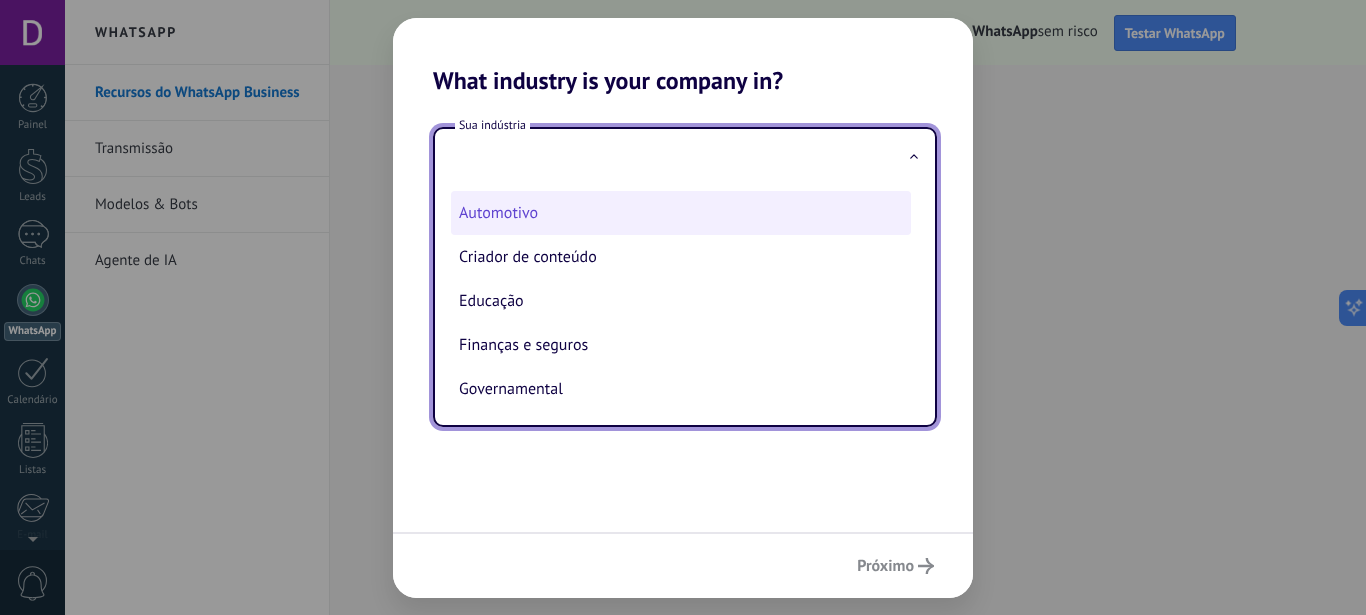 click on "Automotivo" at bounding box center [681, 213] 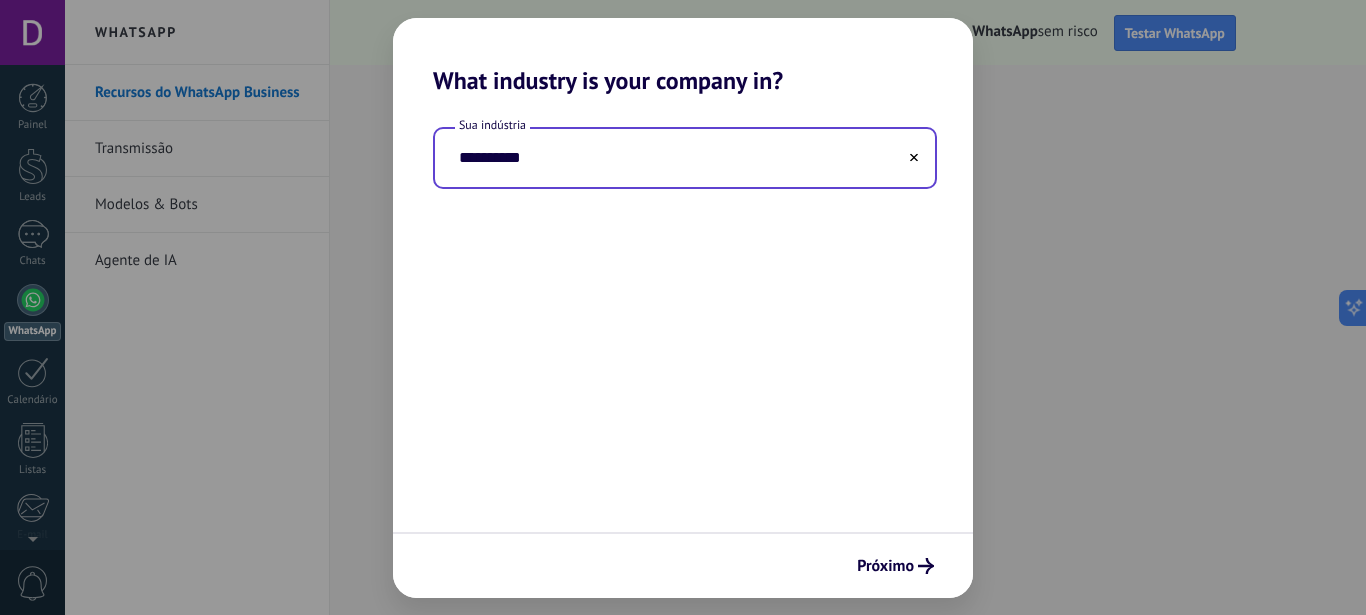 type on "**********" 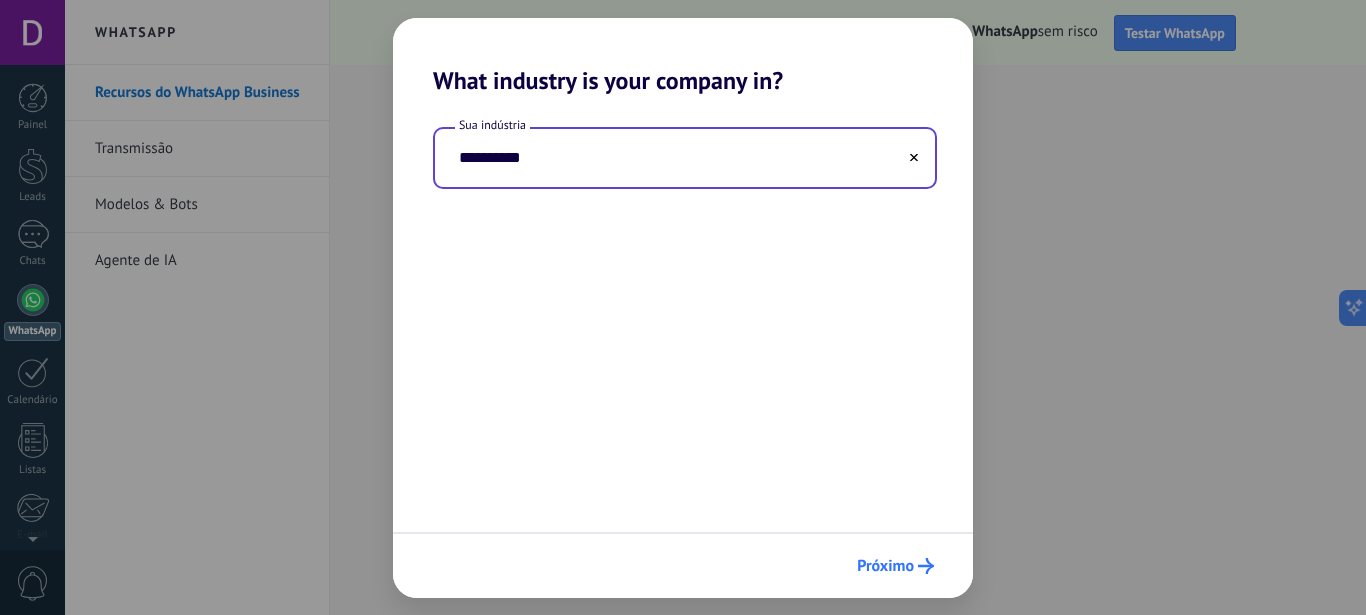 click on "Próximo" at bounding box center (885, 566) 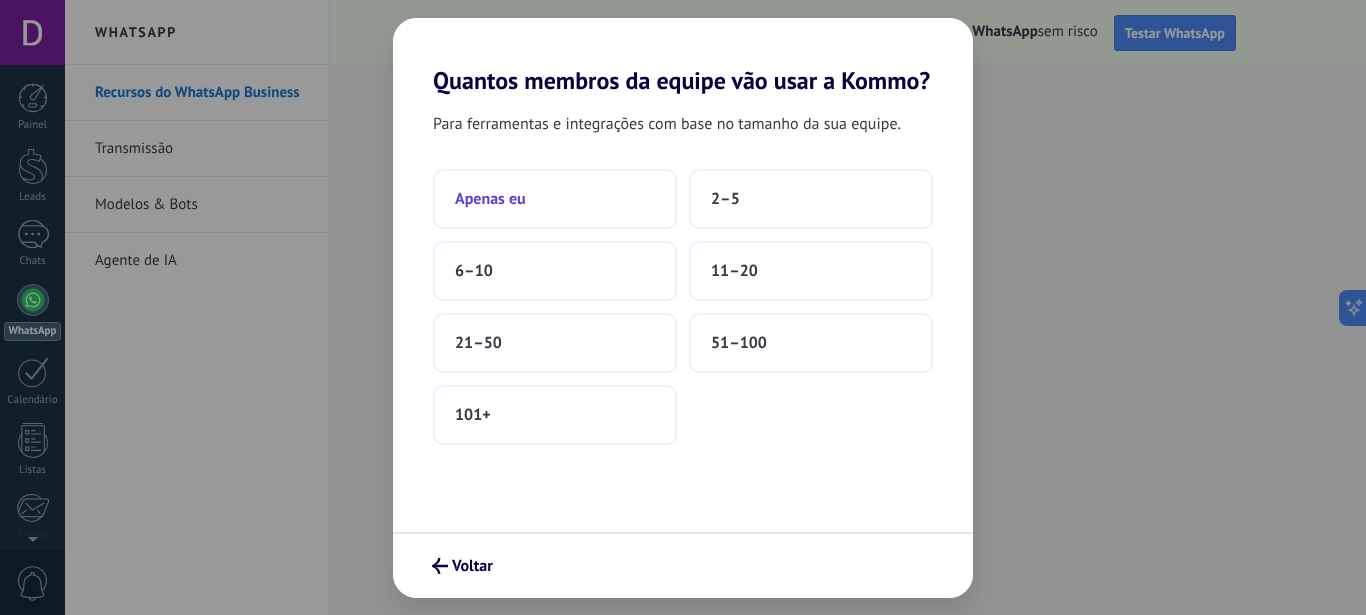 click on "Apenas eu" at bounding box center [555, 199] 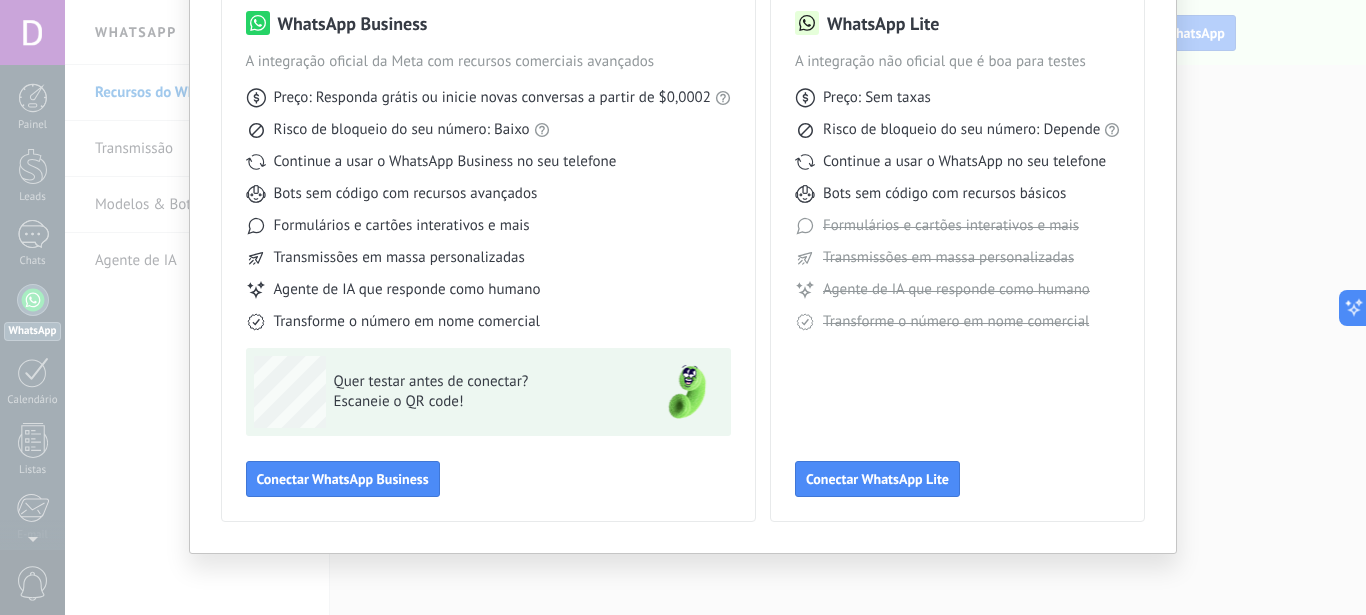 scroll, scrollTop: 170, scrollLeft: 0, axis: vertical 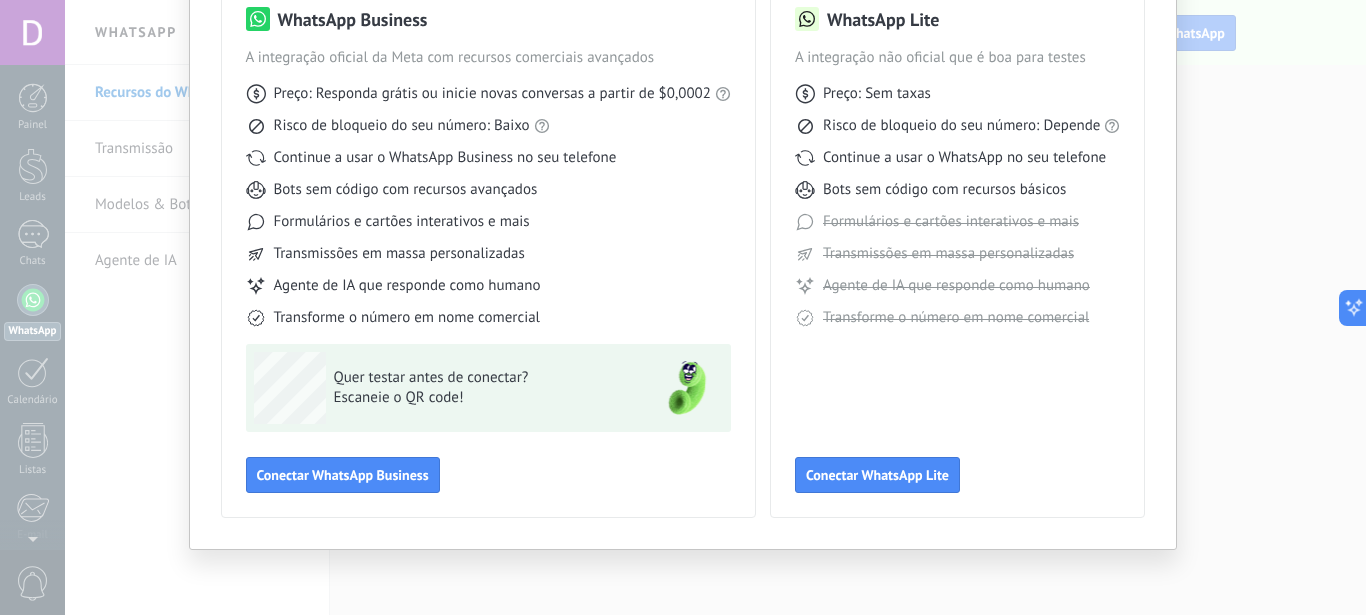 click on "WhatsApp Business A integração oficial da Meta com recursos comerciais avançados Preço: Responda grátis ou inicie novas conversas a partir de $0,0002 Risco de bloqueio do seu número: Baixo Continue a usar o WhatsApp Business no seu telefone Bots sem código com recursos avançados Formulários e cartões interativos e mais Transmissões em massa personalizadas Agente de IA que responde como humano Transforme o número em nome comercial Quer testar antes de conectar? Escaneie o QR code! Conectar WhatsApp Business" at bounding box center [488, 250] 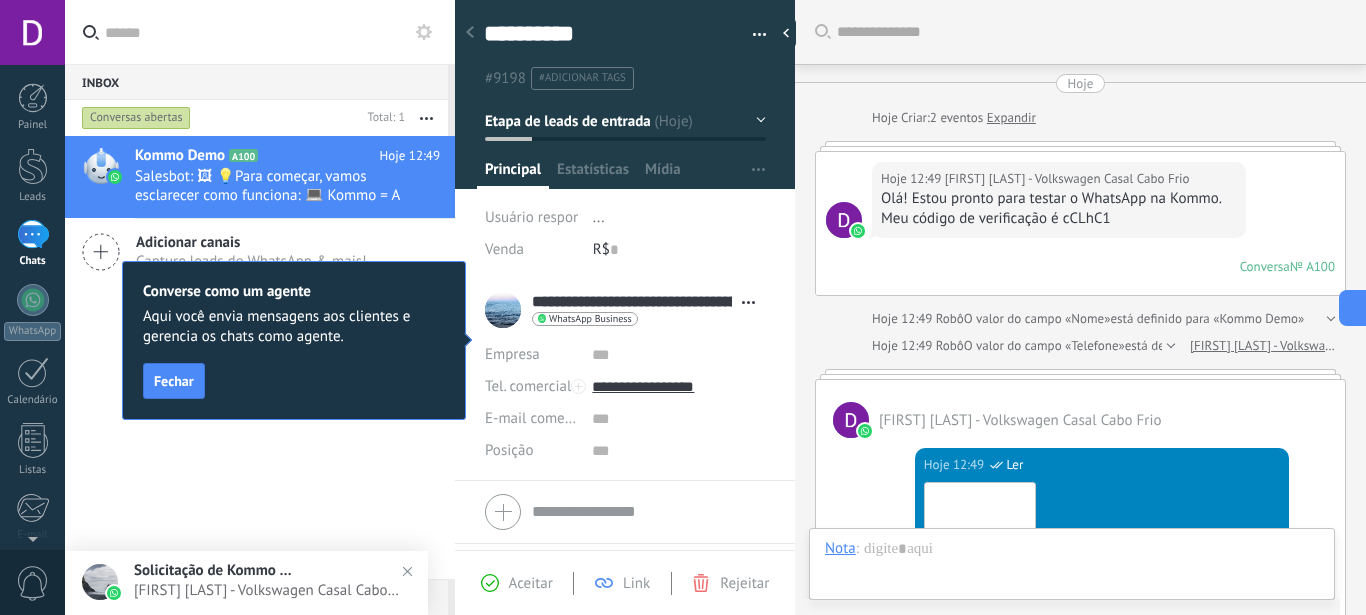 scroll, scrollTop: 30, scrollLeft: 0, axis: vertical 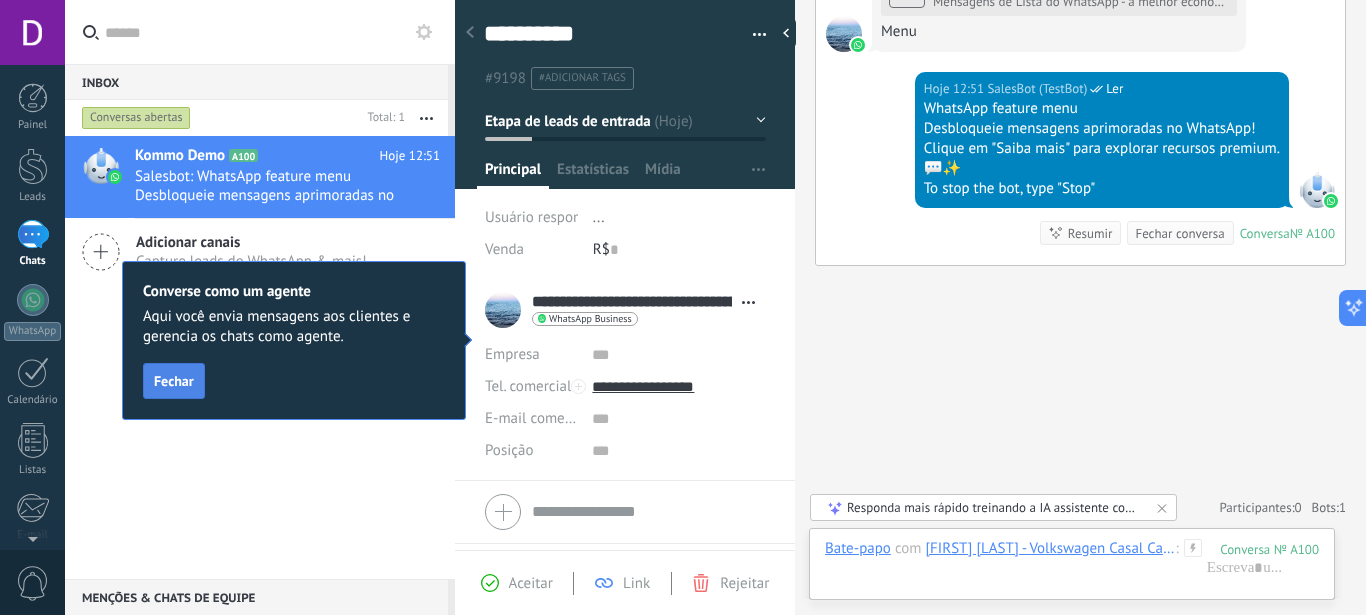 click on "Fechar" at bounding box center [174, 381] 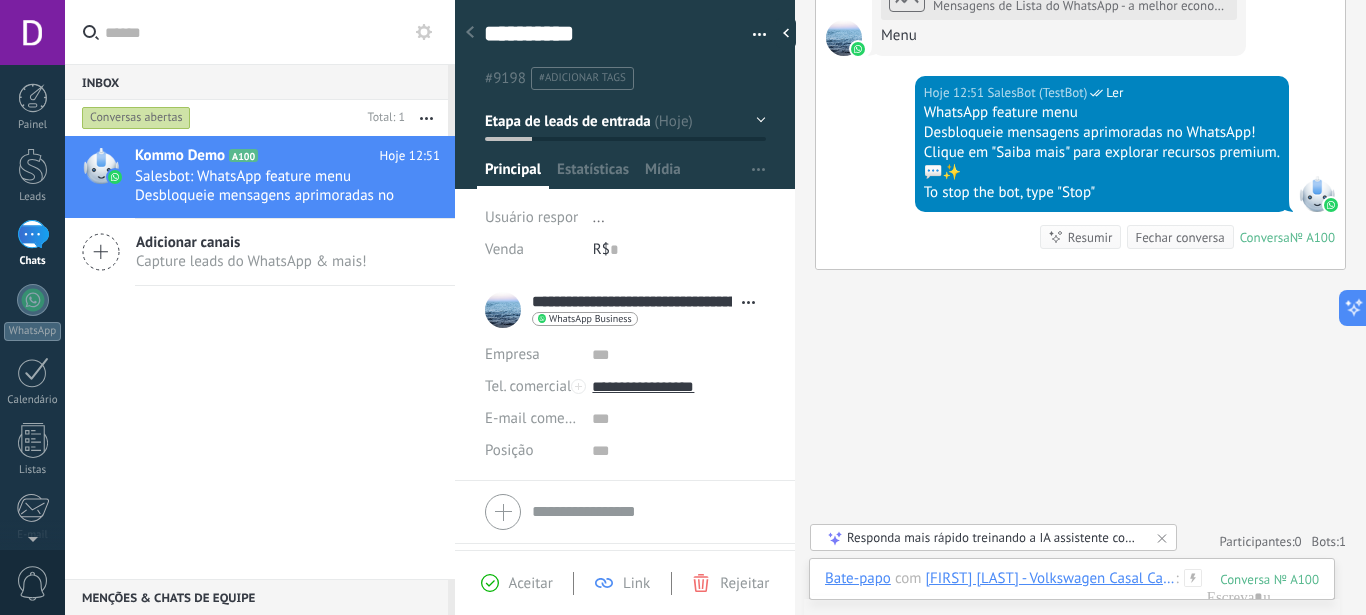 scroll, scrollTop: 1910, scrollLeft: 0, axis: vertical 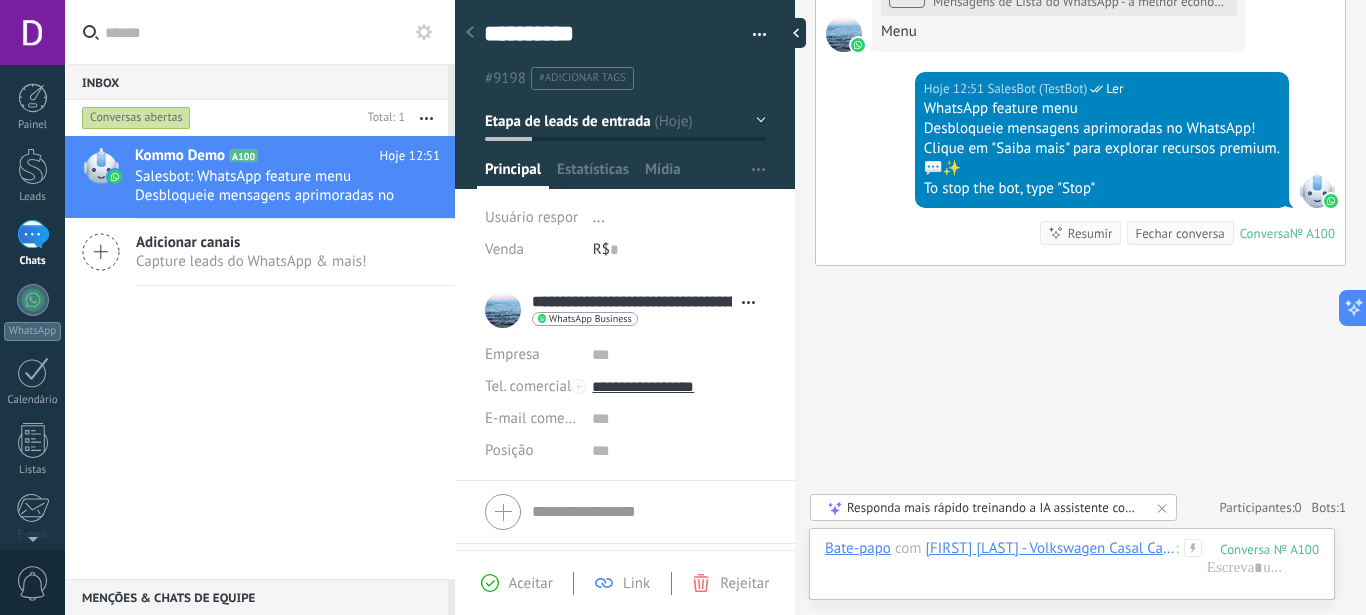 click at bounding box center (791, 33) 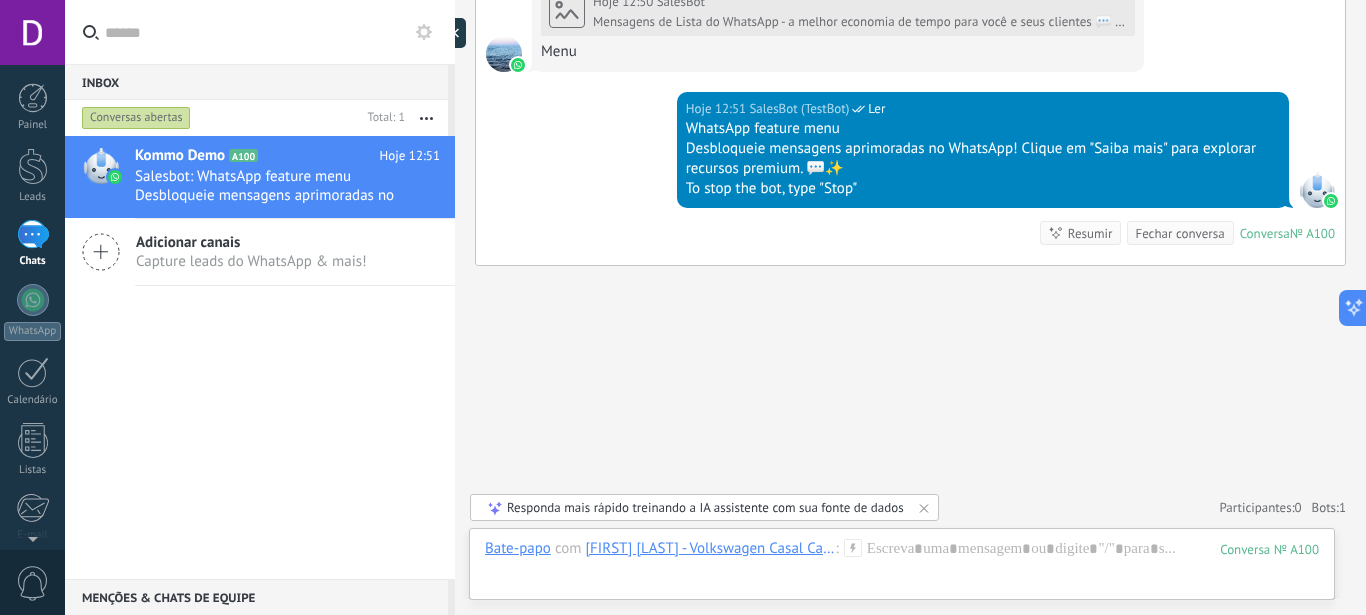 scroll, scrollTop: 1693, scrollLeft: 0, axis: vertical 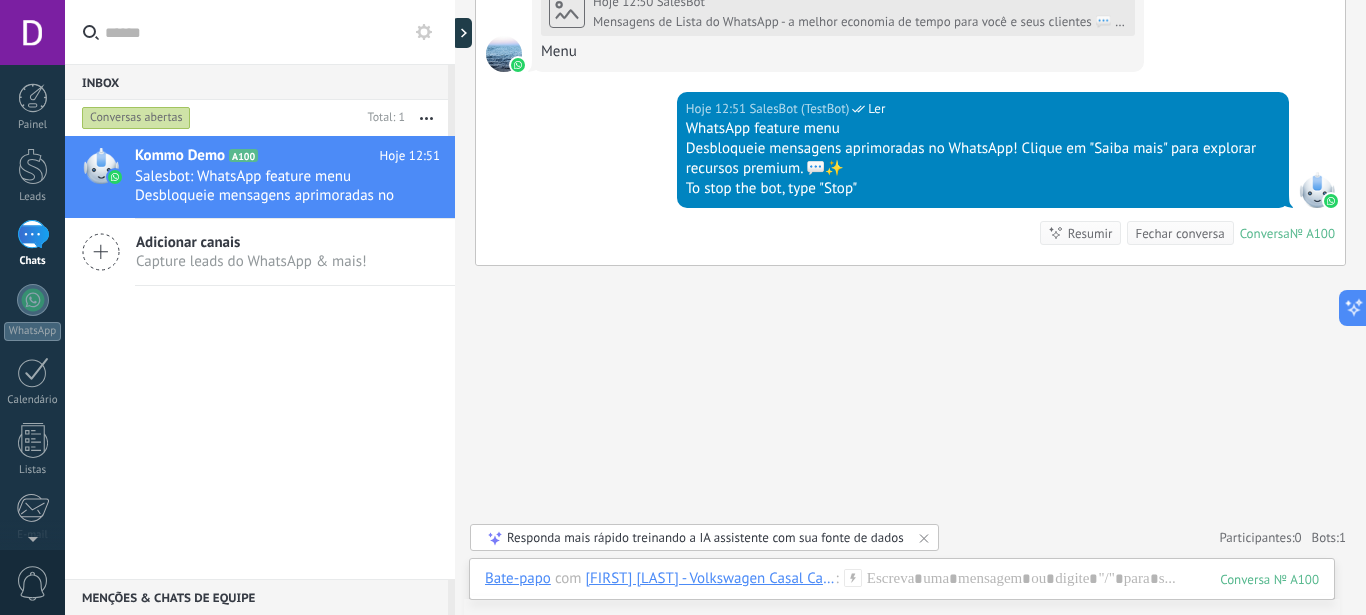 click on "Capture leads do WhatsApp & mais!" at bounding box center [251, 261] 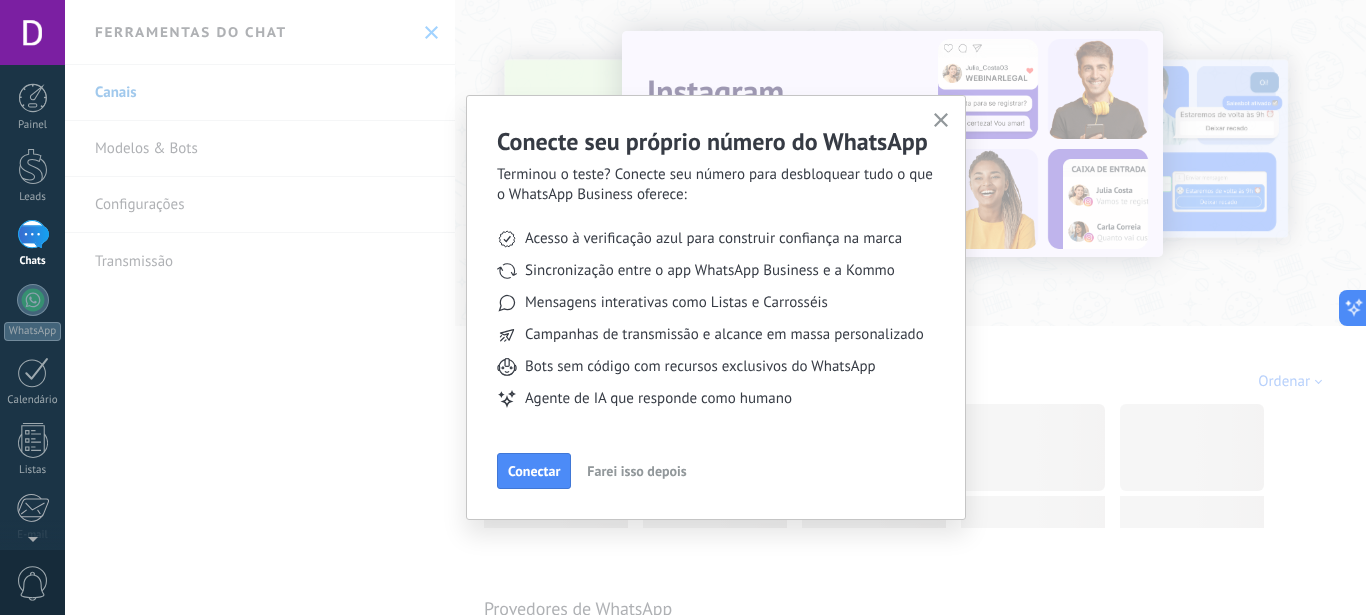 scroll, scrollTop: 30, scrollLeft: 0, axis: vertical 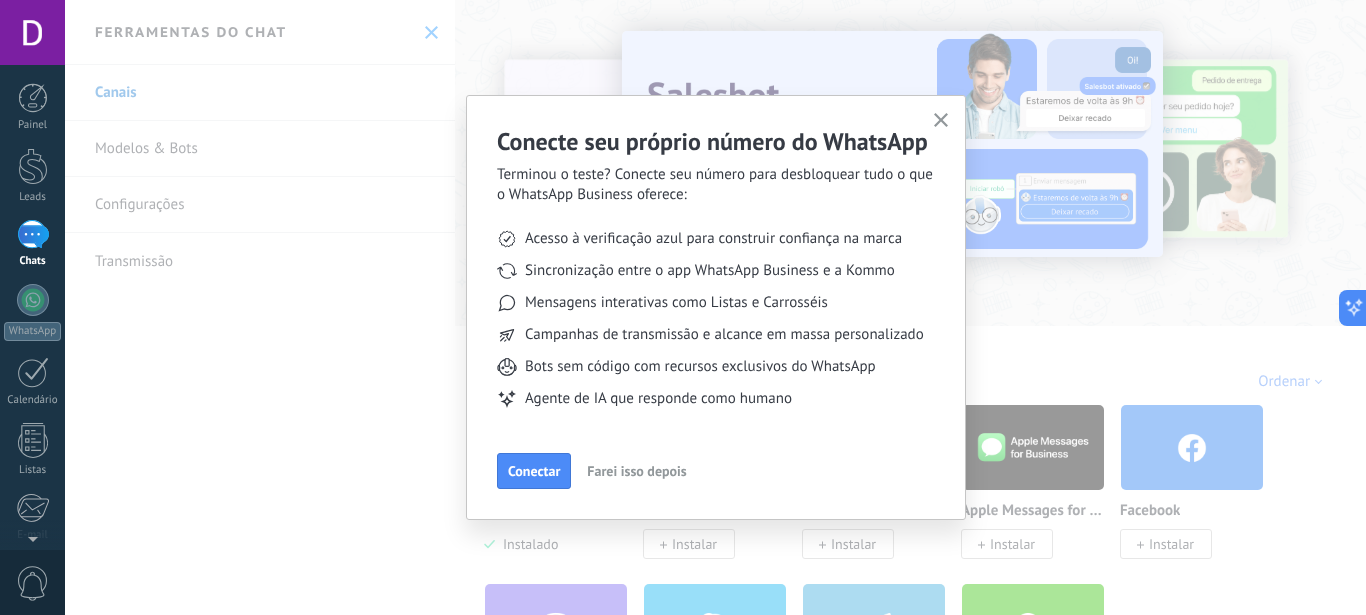 click on "Farei isso depois" at bounding box center (636, 471) 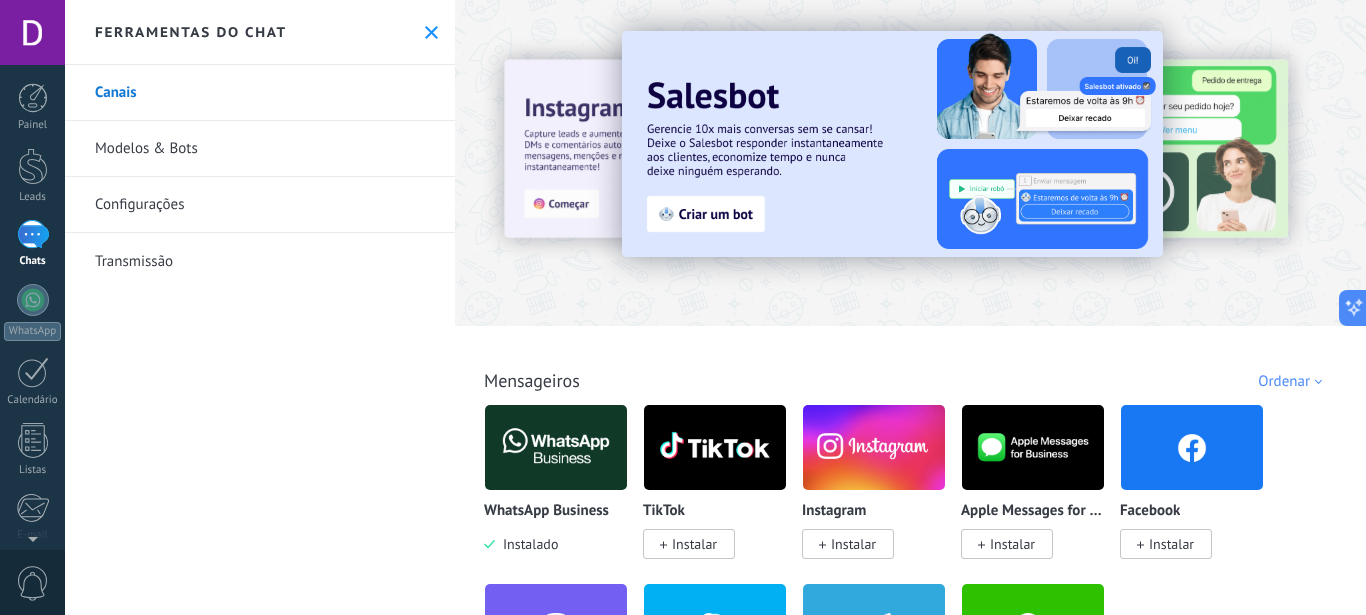scroll, scrollTop: 30, scrollLeft: 0, axis: vertical 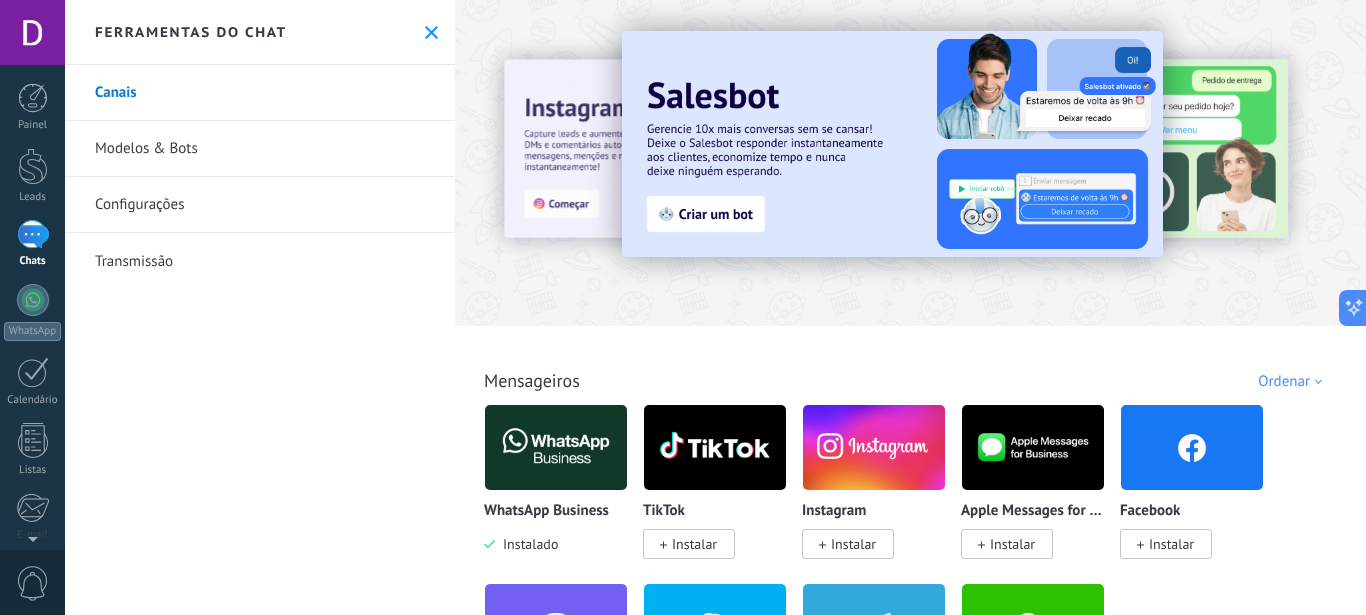 click at bounding box center (556, 447) 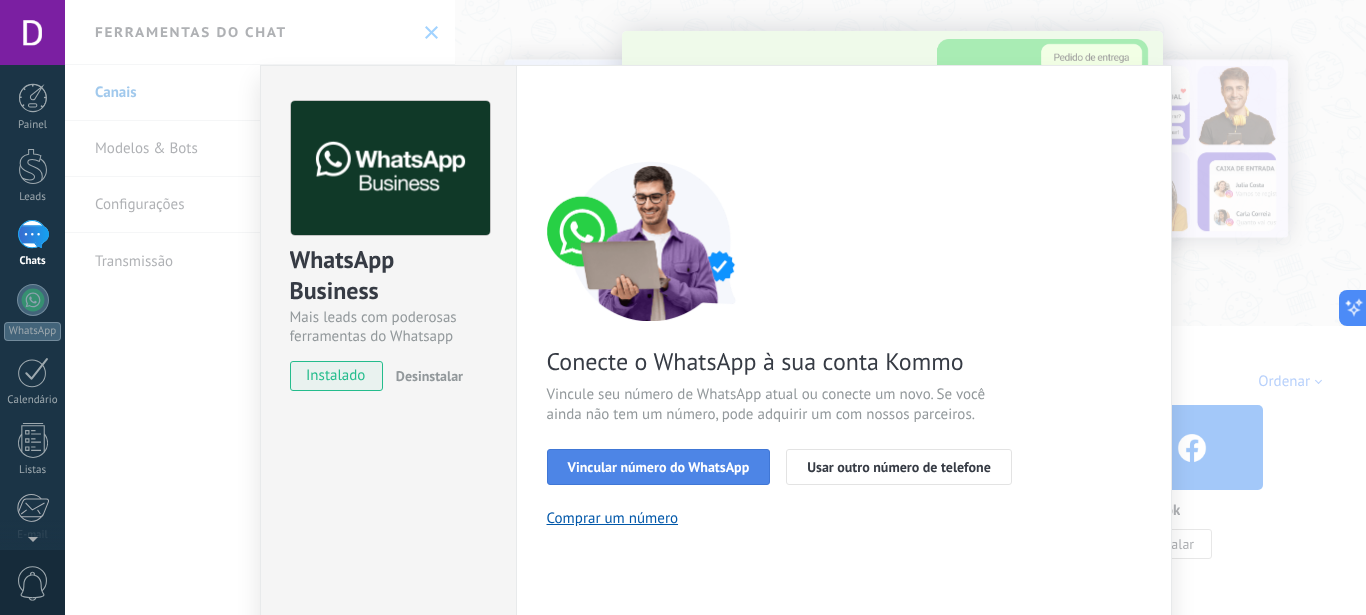 click on "Vincular número do WhatsApp" at bounding box center (659, 467) 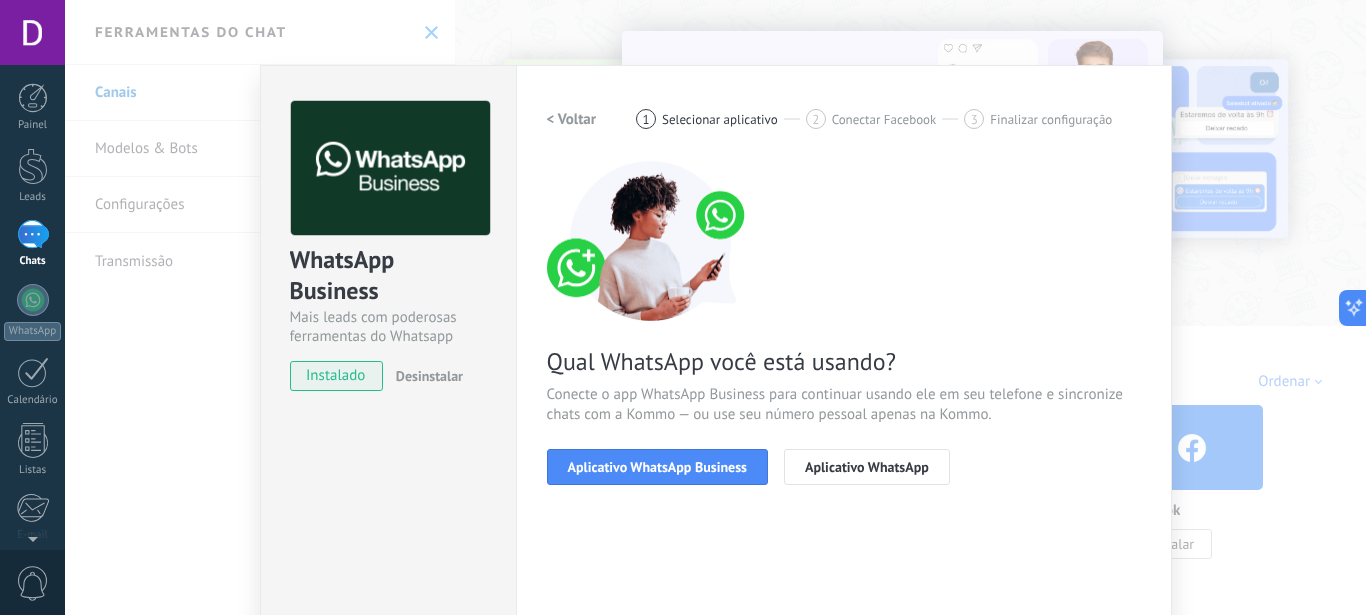 click on "Aplicativo WhatsApp Business" at bounding box center (657, 467) 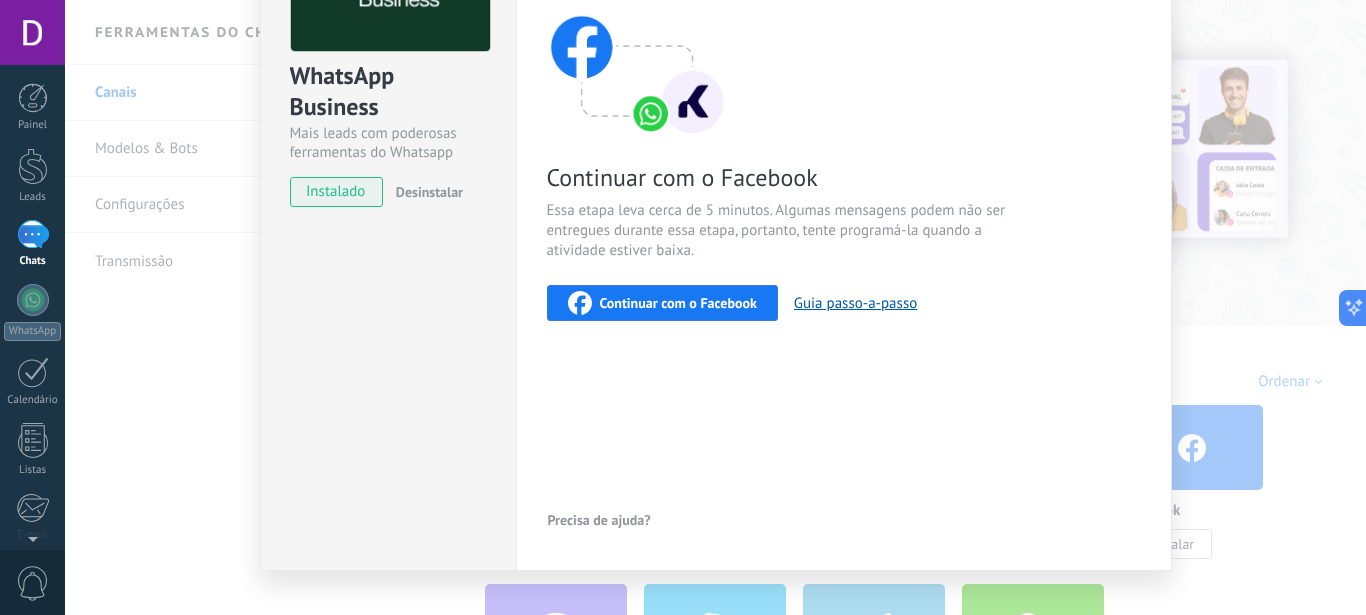scroll, scrollTop: 215, scrollLeft: 0, axis: vertical 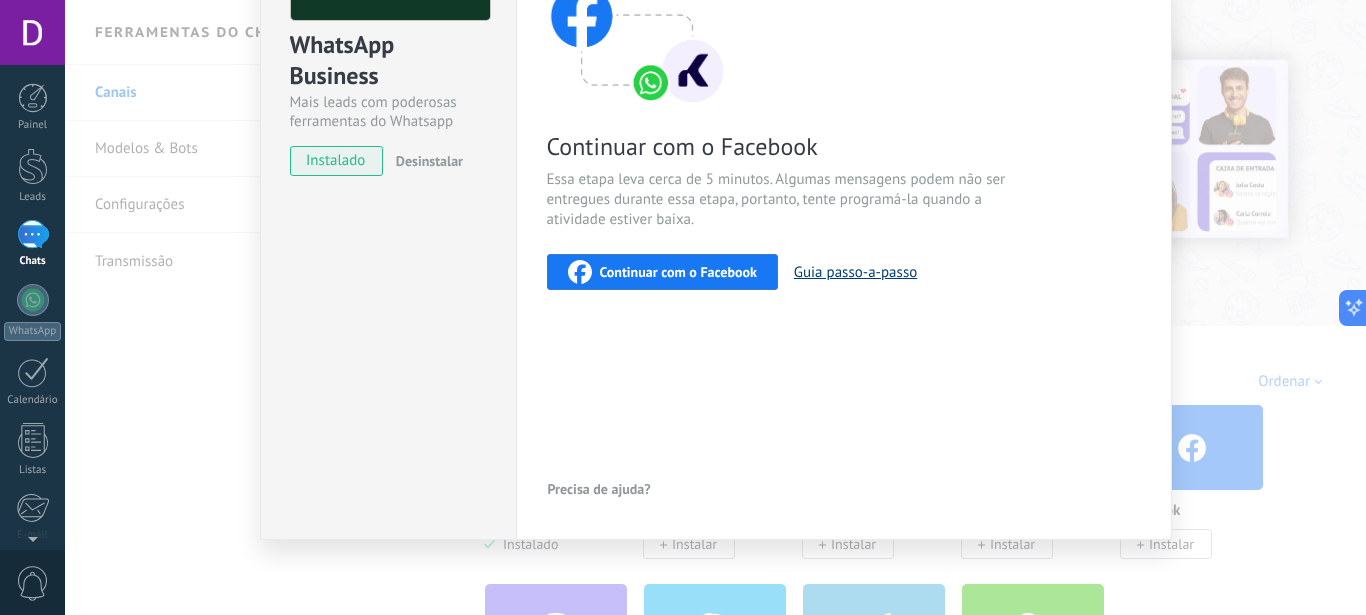 click on "Guia passo-a-passo" at bounding box center [855, 272] 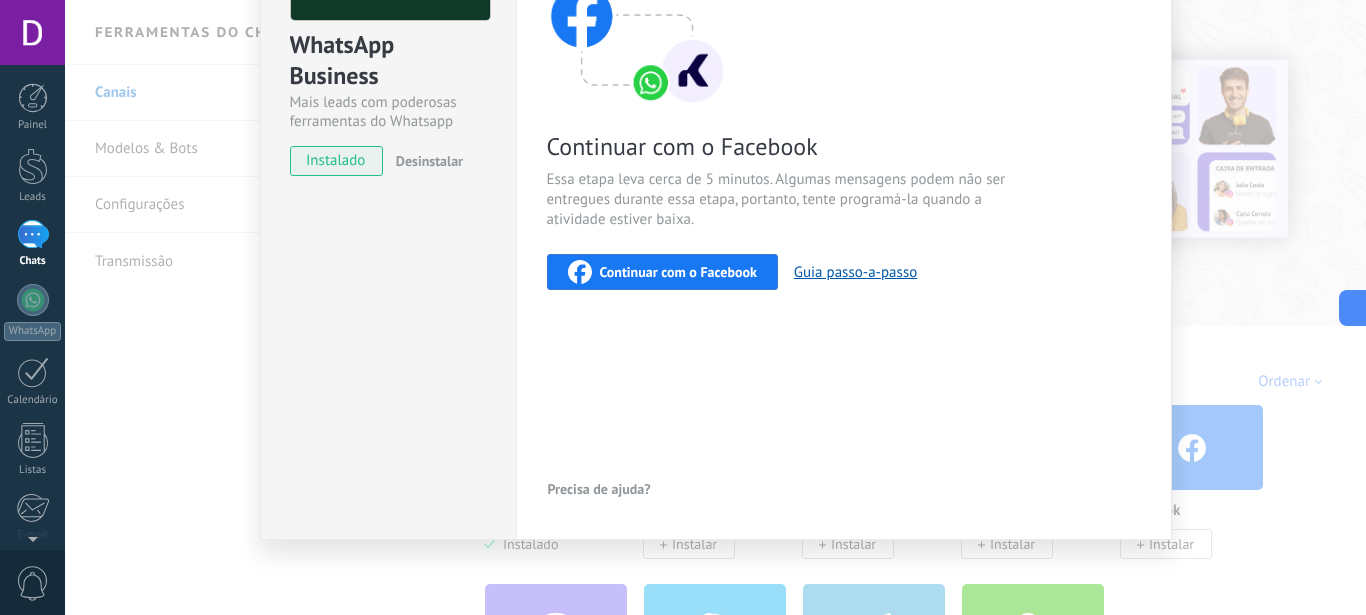 click on "Continuar com o Facebook" at bounding box center (678, 272) 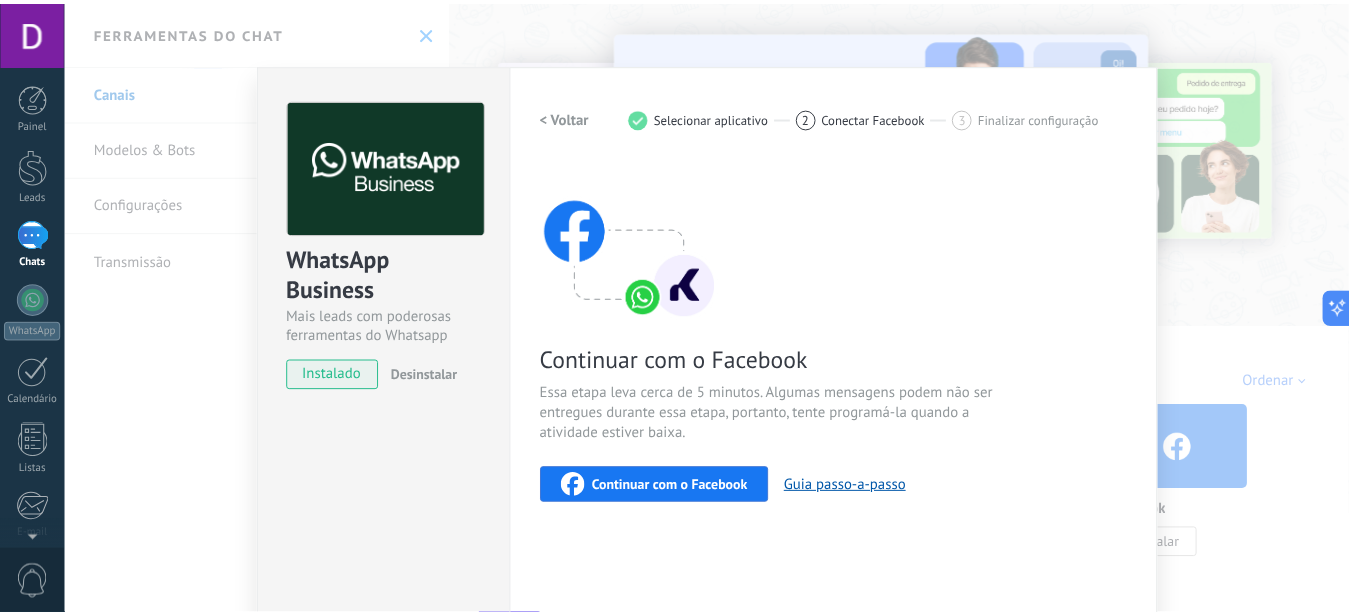 scroll, scrollTop: 0, scrollLeft: 0, axis: both 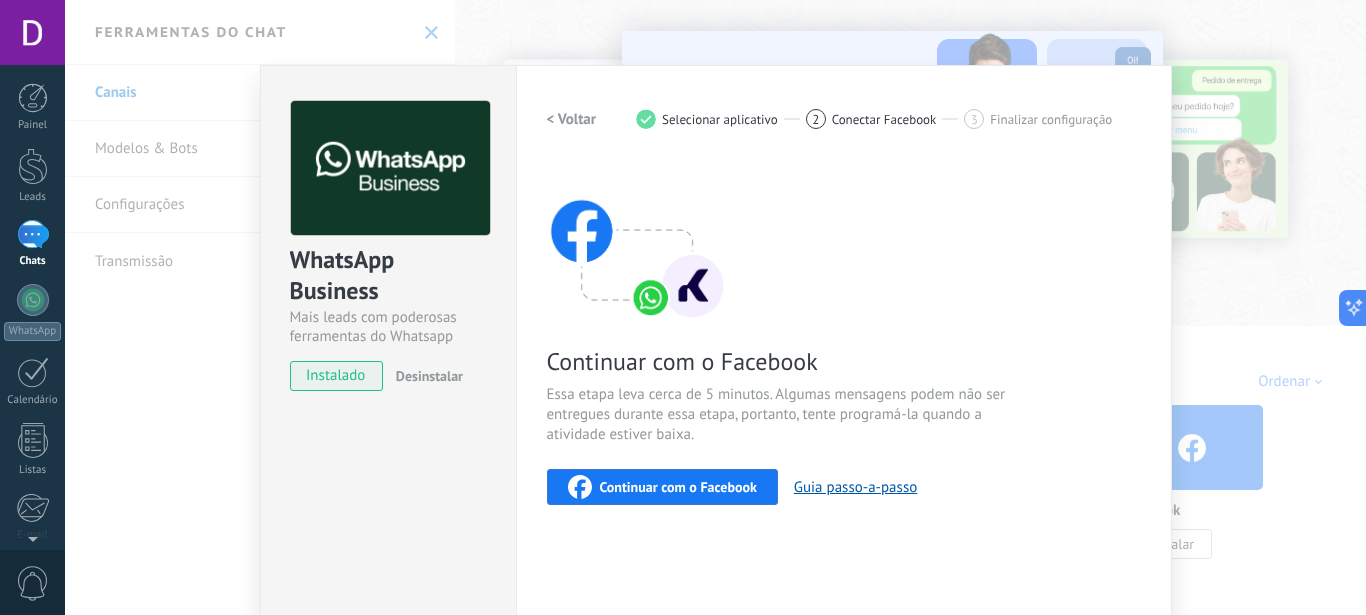 click on "Continuar com o Facebook Essa etapa leva cerca de 5 minutos. Algumas mensagens podem não ser entregues durante essa etapa, portanto, tente programá-la quando a atividade estiver baixa. Continuar com o Facebook Guia passo-a-passo" at bounding box center (844, 333) 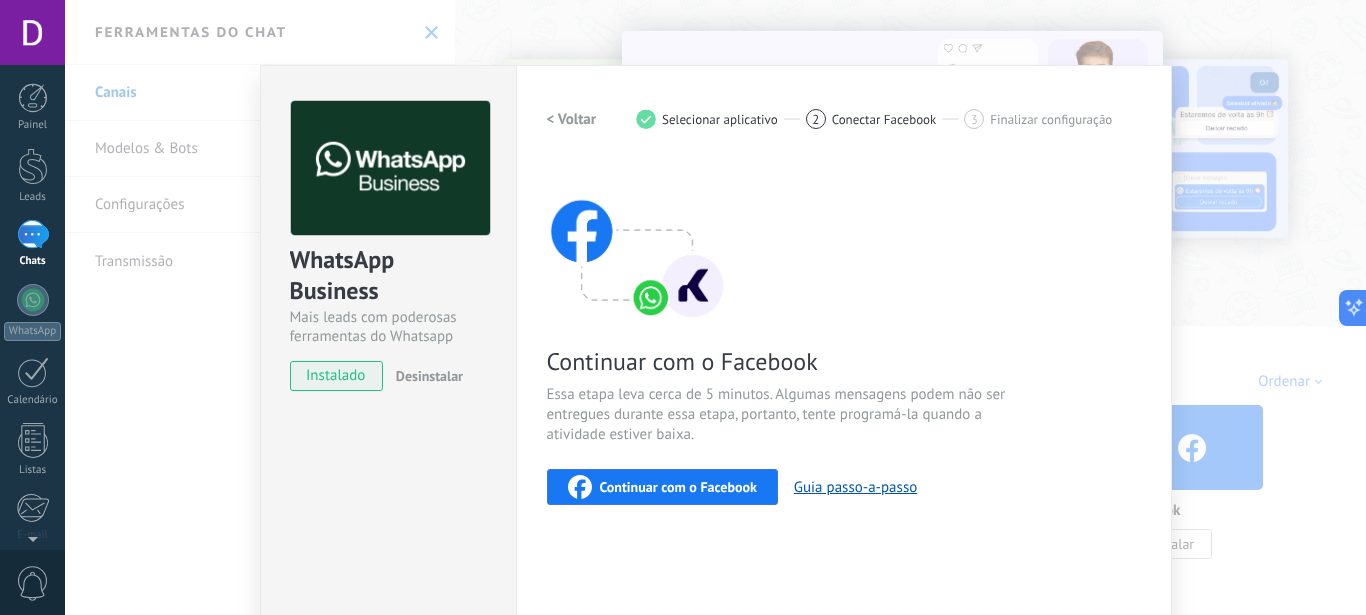 click on "< Voltar" at bounding box center (572, 119) 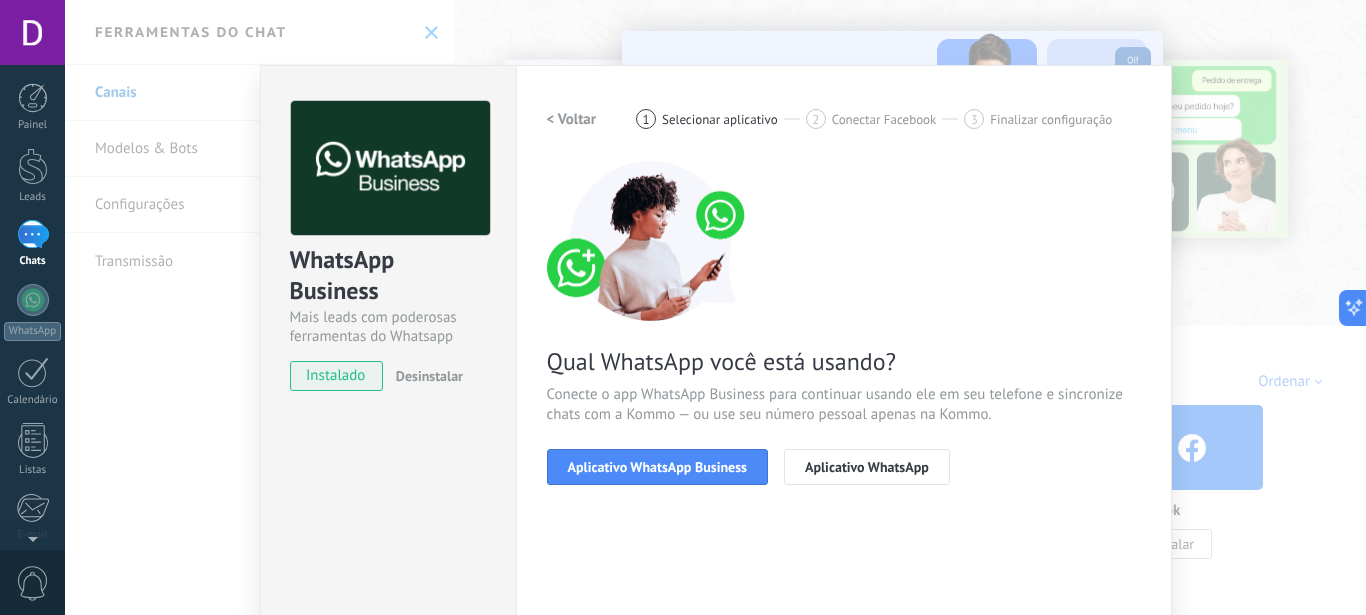 click on "WhatsApp Business Mais leads com poderosas ferramentas do Whatsapp instalado Desinstalar Configurações Autorização Esta aba registra os usuários que permitiram acesso à esta conta. Se você quiser remover a possibilidade de um usuário de enviar solicitações para a conta em relação a esta integração, você pode revogar o acesso. Se o acesso de todos os usuários for revogado, a integração parará de funcionar. Este app está instalado, mas ninguém concedeu acesso ainda. WhatsApp Cloud API Mais _:  Salvar < Voltar 1 Selecionar aplicativo 2 Conectar Facebook 3 Finalizar configuração Qual WhatsApp você está usando? Conecte o app WhatsApp Business para continuar usando ele em seu telefone e sincronize chats com a Kommo — ou use seu número pessoal apenas na Kommo. Aplicativo WhatsApp Business Aplicativo WhatsApp Precisa de ajuda?" at bounding box center [715, 307] 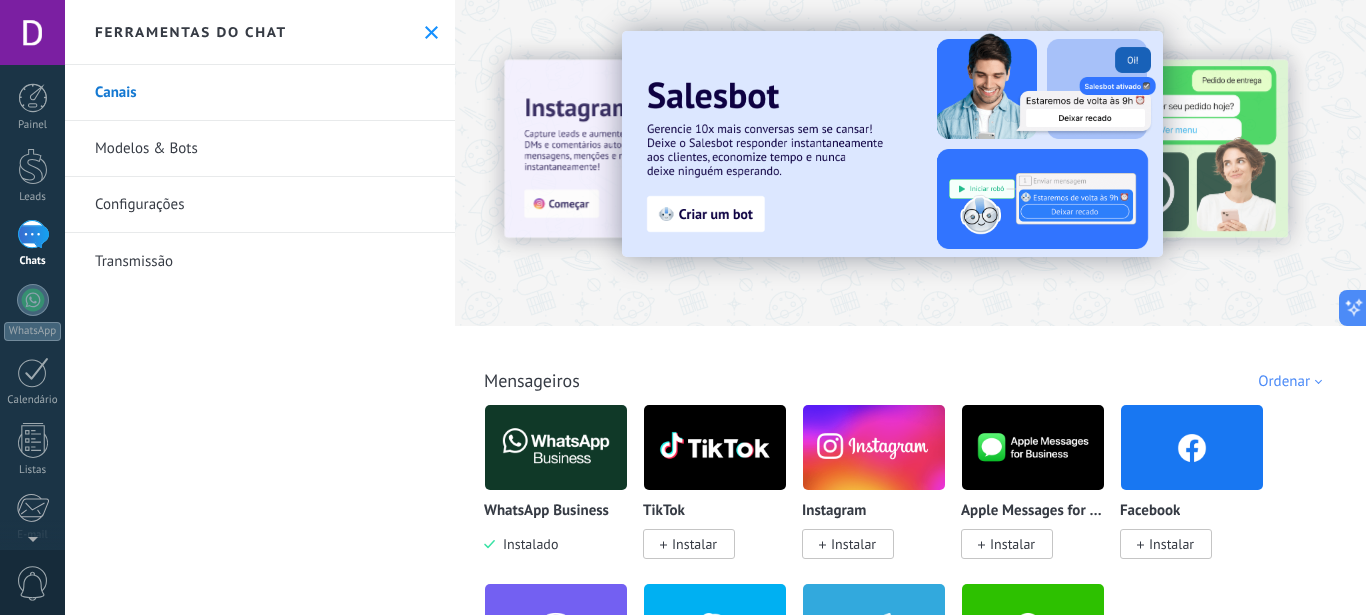 click on "Painel
Leads
1
Chats
WhatsApp
Clientes" at bounding box center [65, 307] 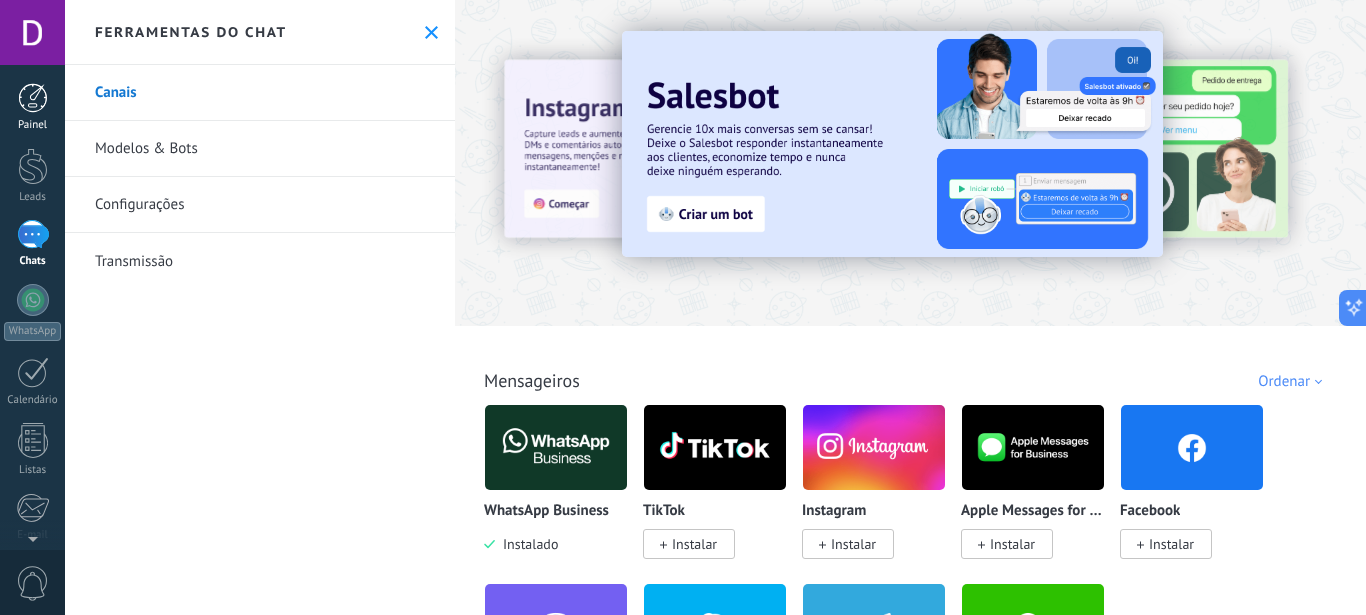 click at bounding box center [33, 98] 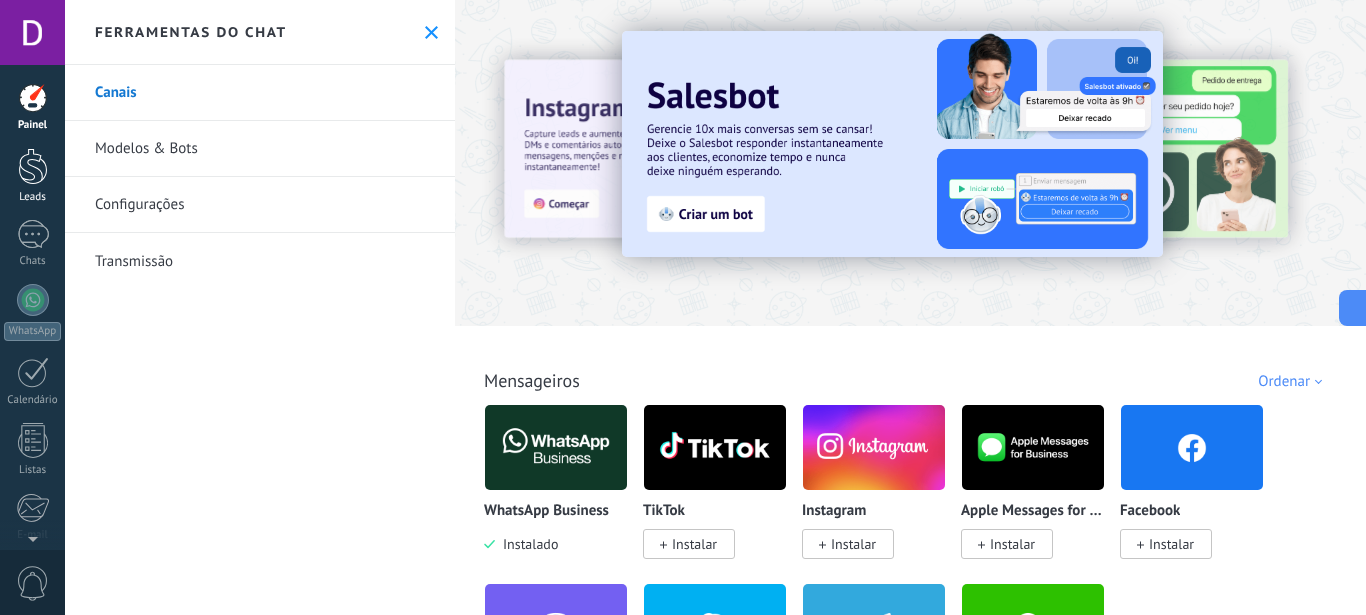 click at bounding box center [33, 166] 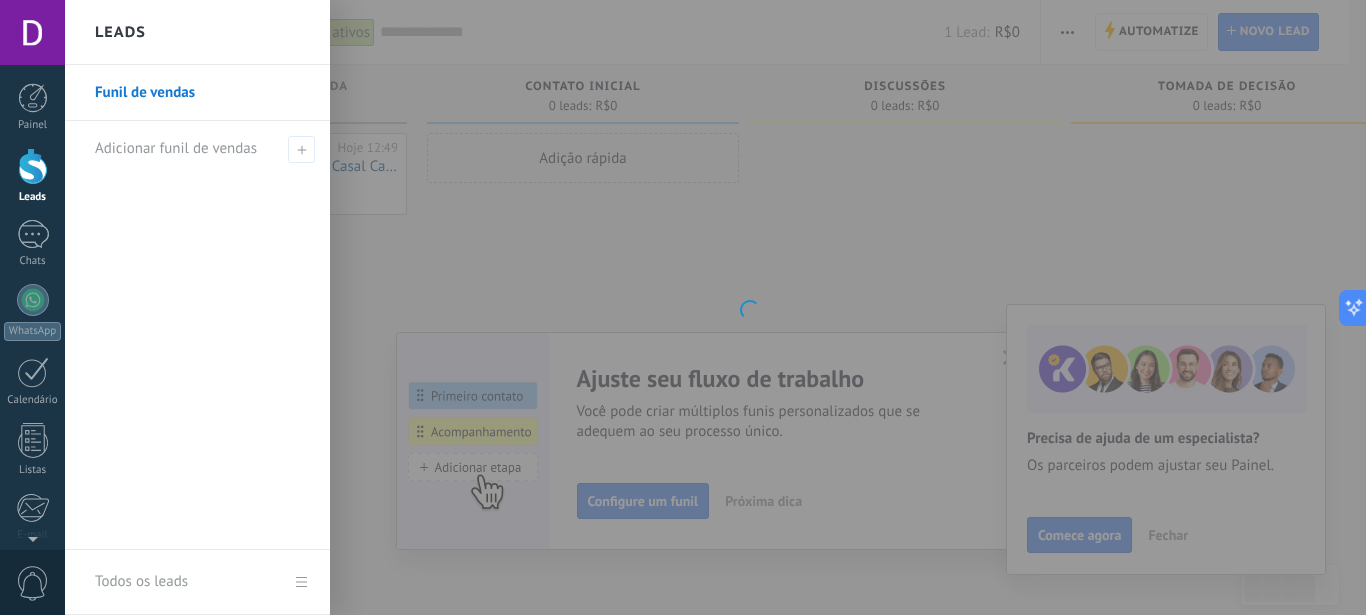 click on "Funil de vendas" at bounding box center [202, 93] 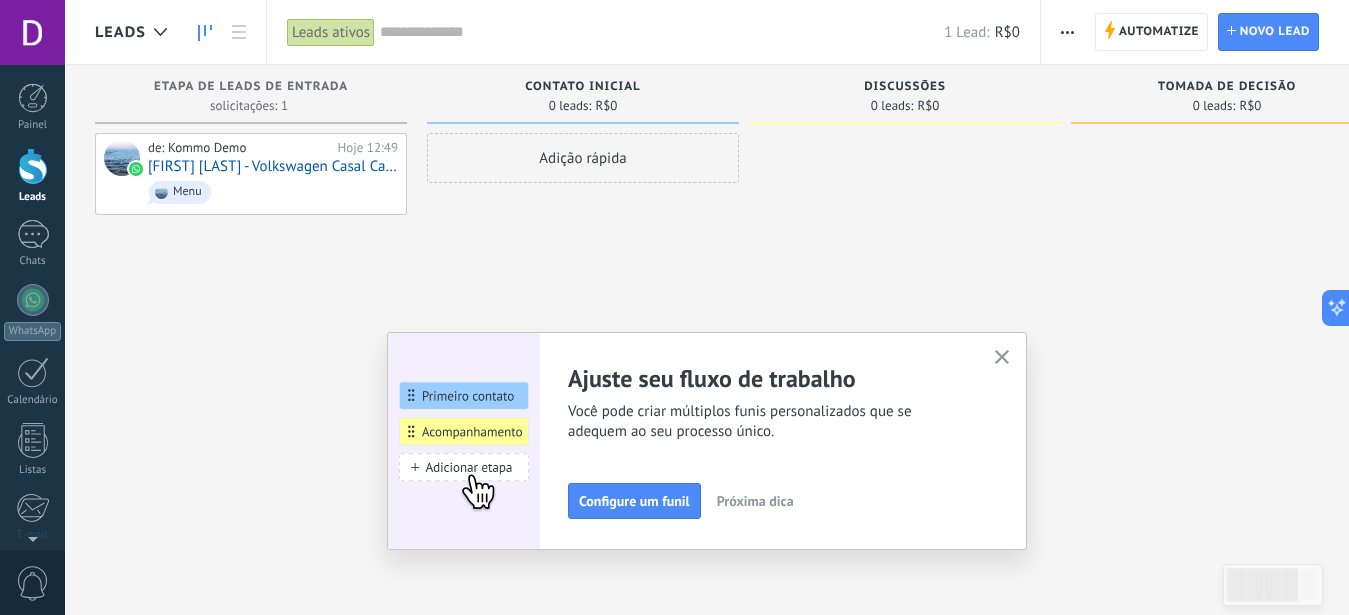 click 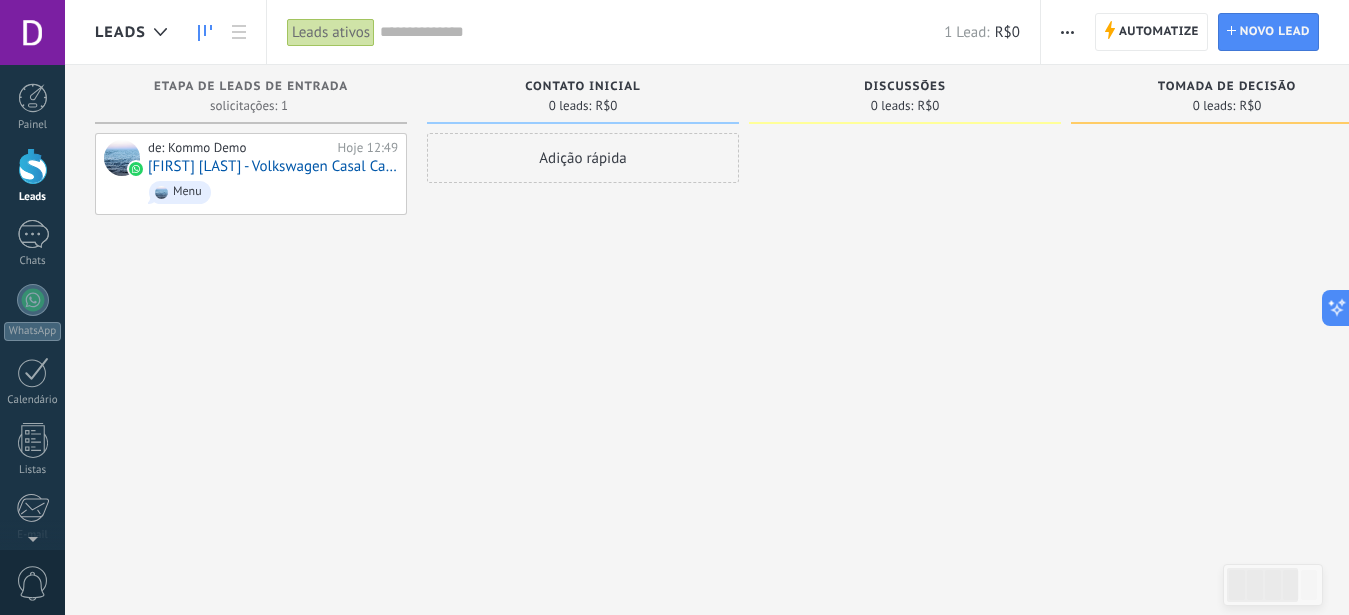 click at bounding box center (662, 32) 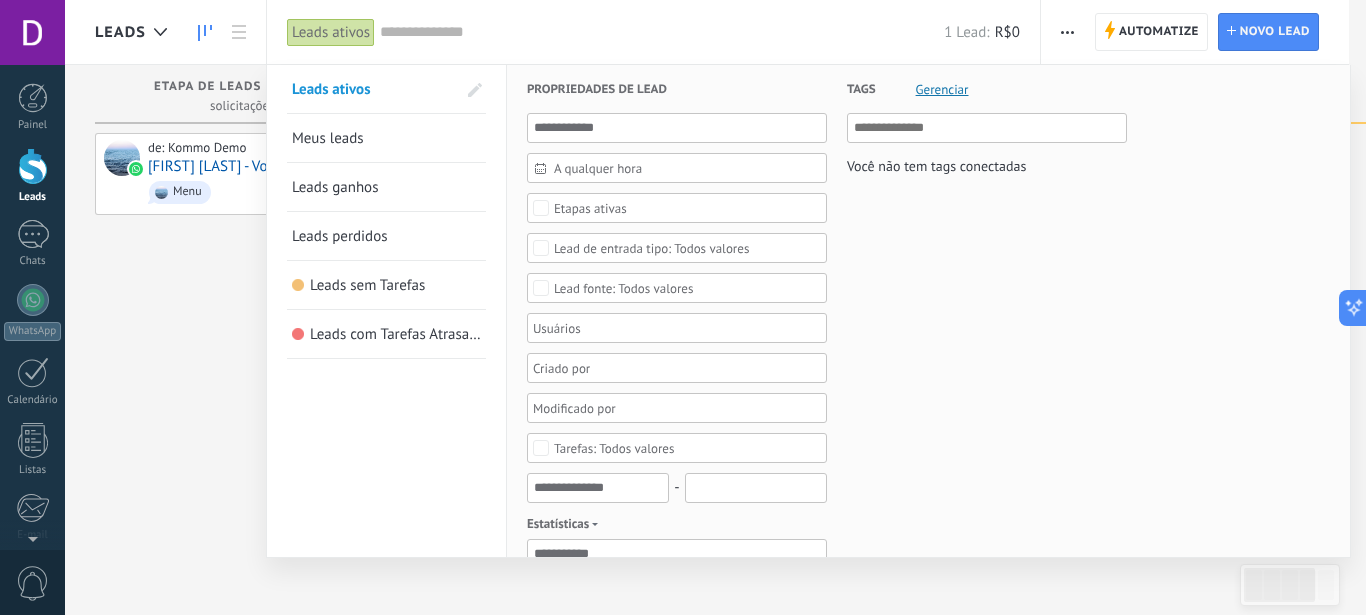 click at bounding box center (683, 307) 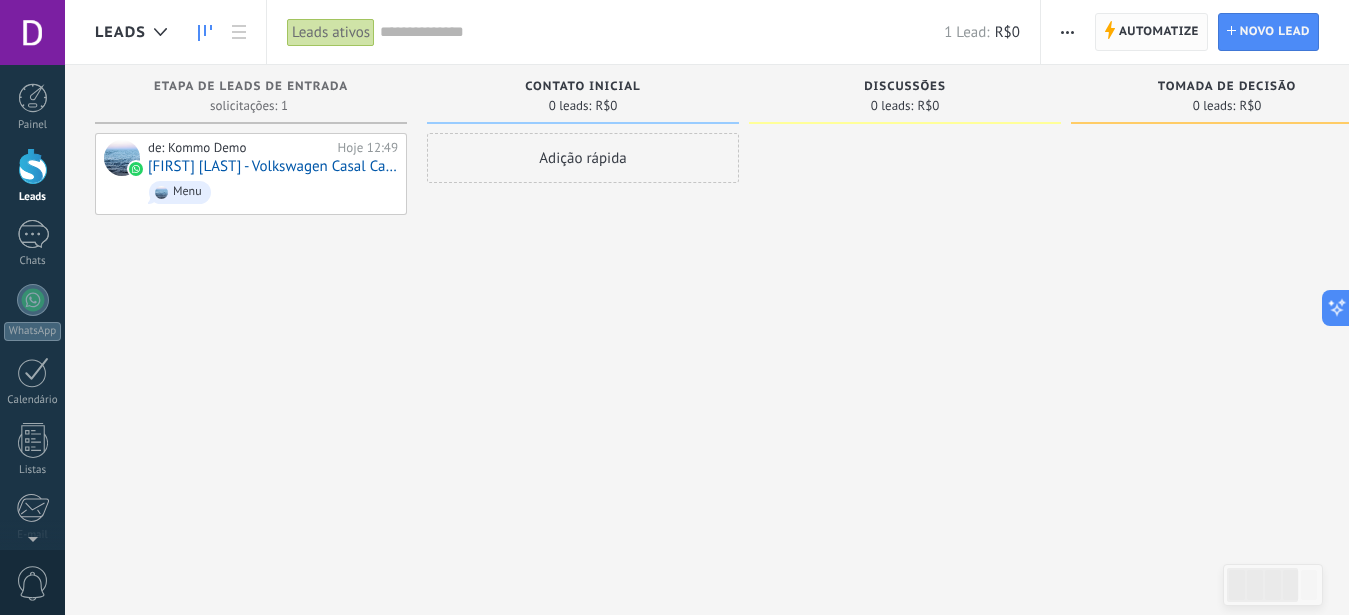 click on "Automatize" at bounding box center (1159, 32) 